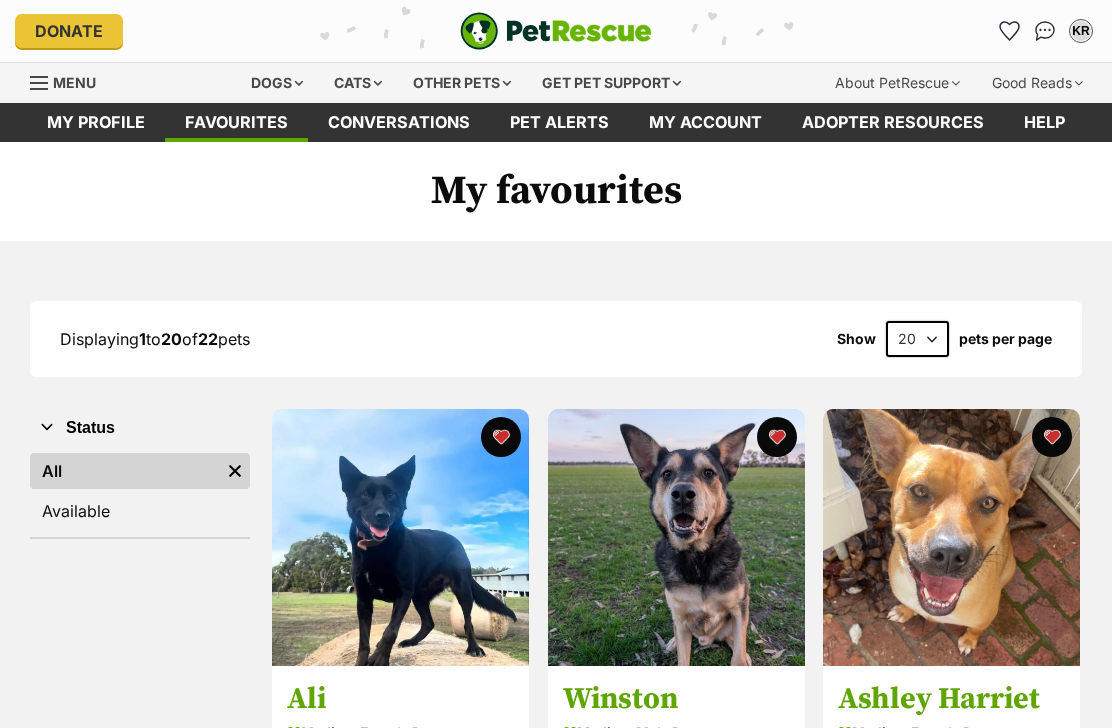 scroll, scrollTop: 0, scrollLeft: 0, axis: both 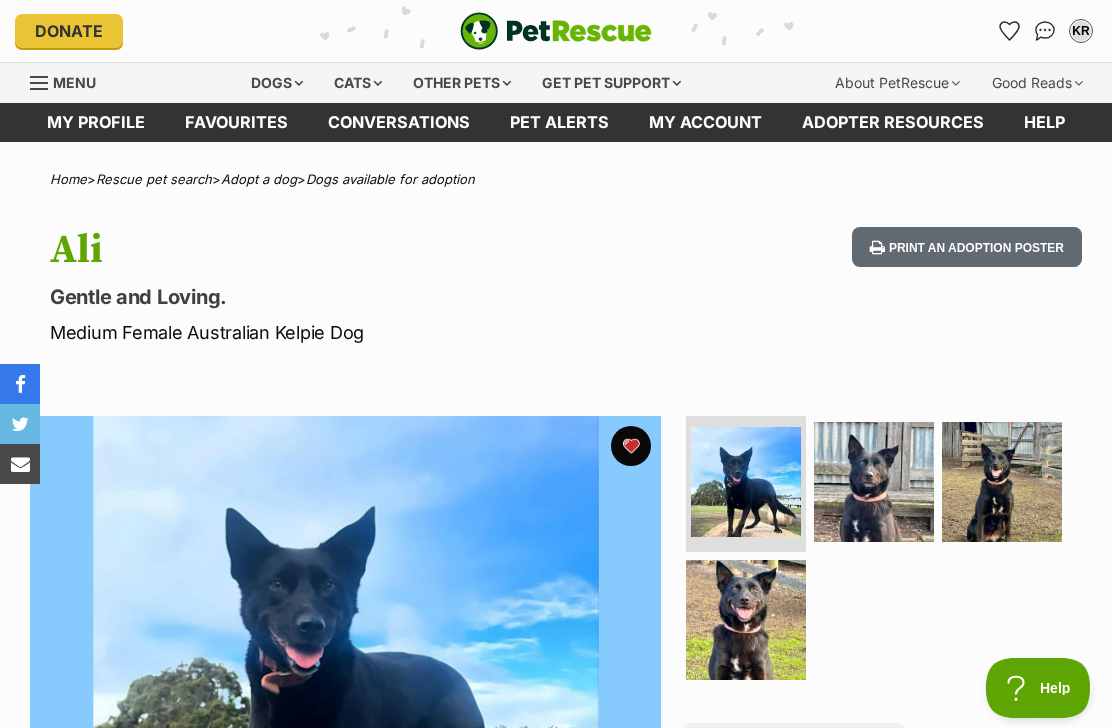 click 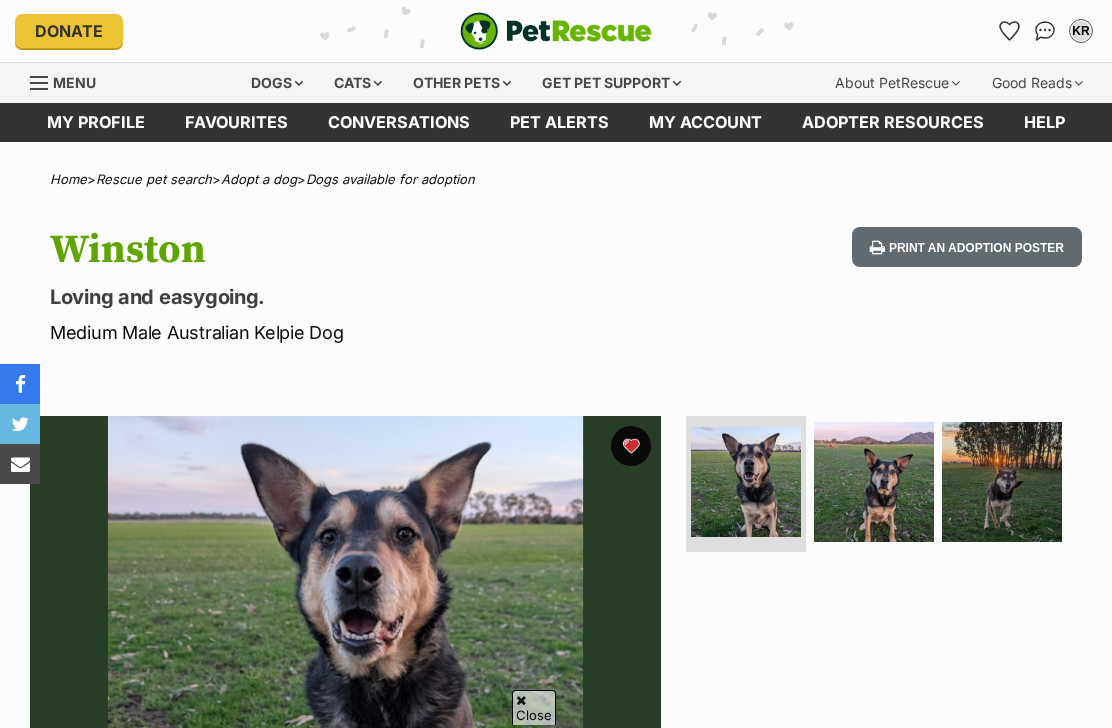scroll, scrollTop: 308, scrollLeft: 0, axis: vertical 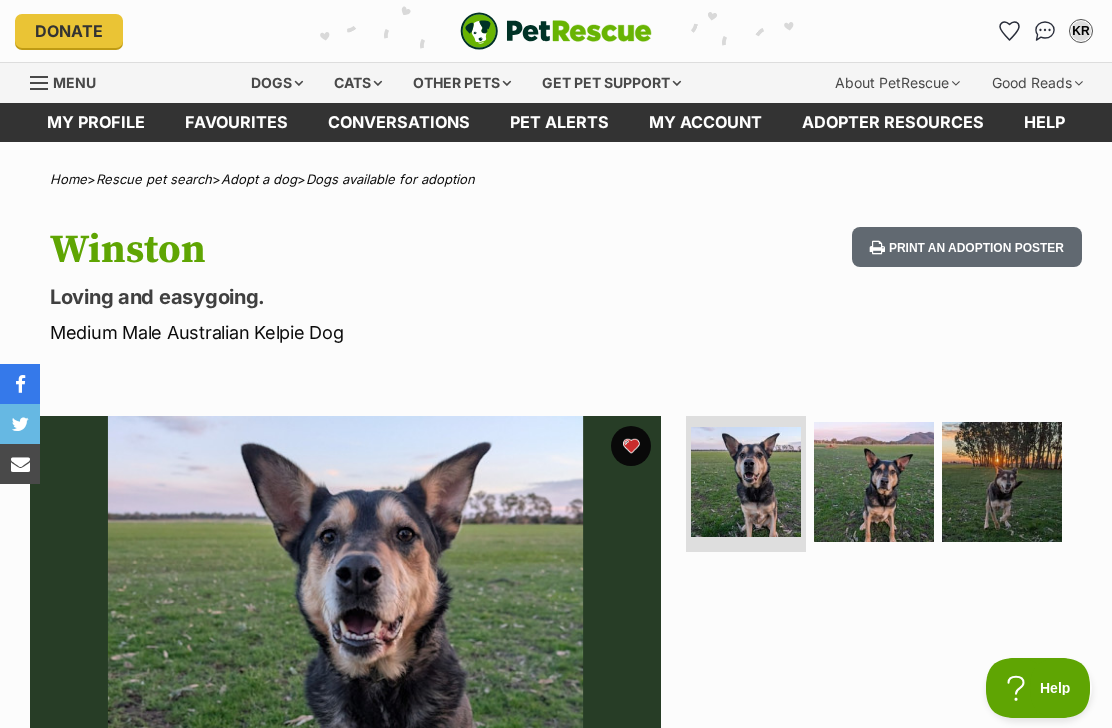 click on "Menu" at bounding box center [74, 82] 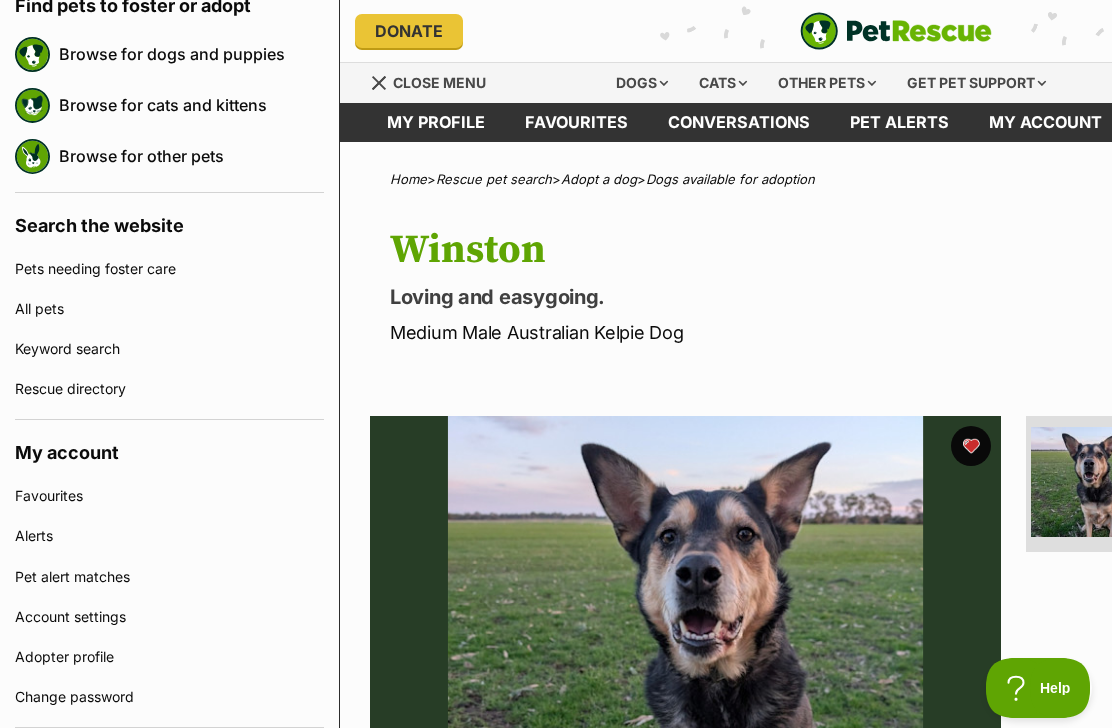 scroll, scrollTop: 242, scrollLeft: 0, axis: vertical 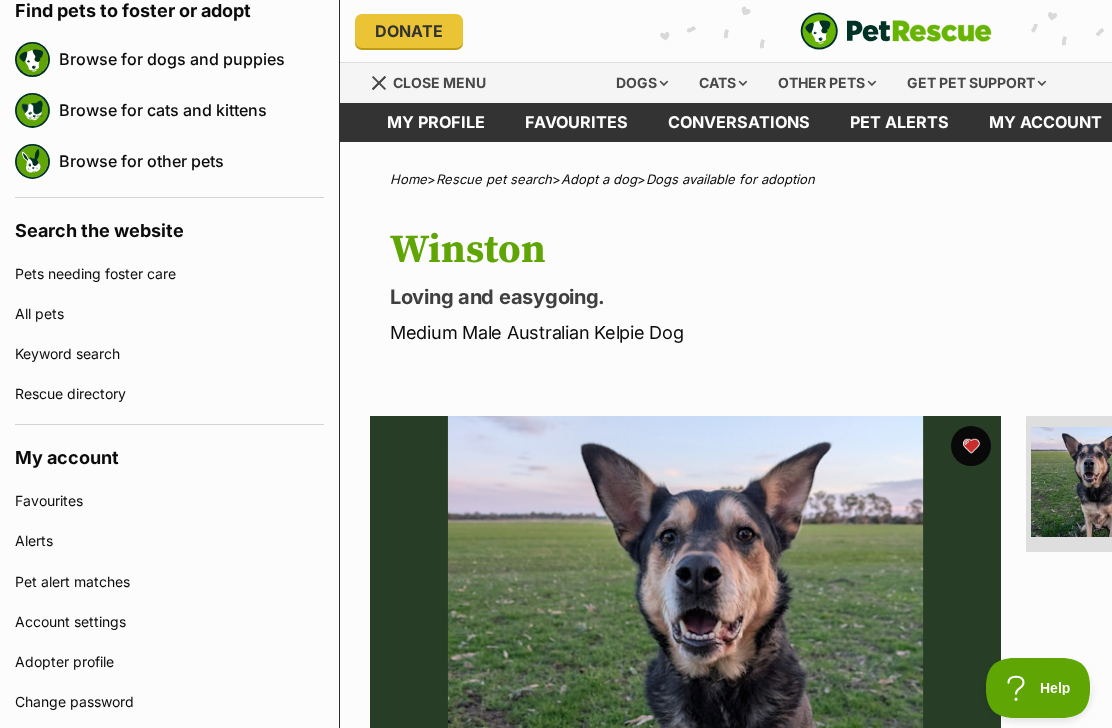 click on "Rescue directory" at bounding box center [169, 394] 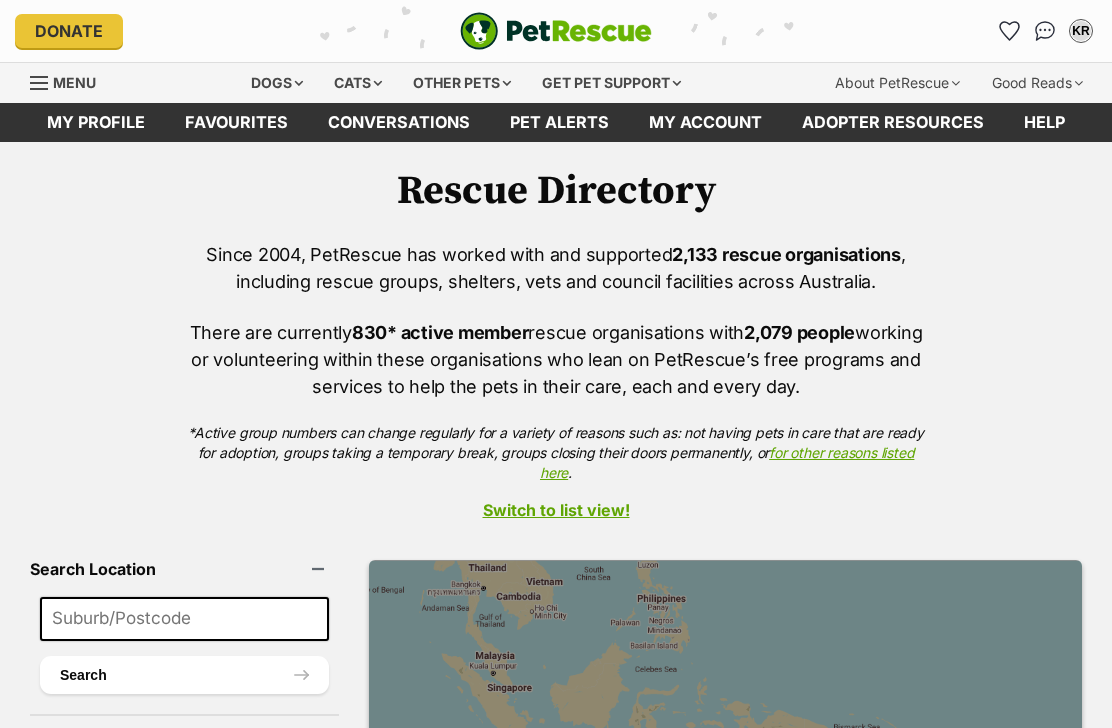 scroll, scrollTop: 0, scrollLeft: 0, axis: both 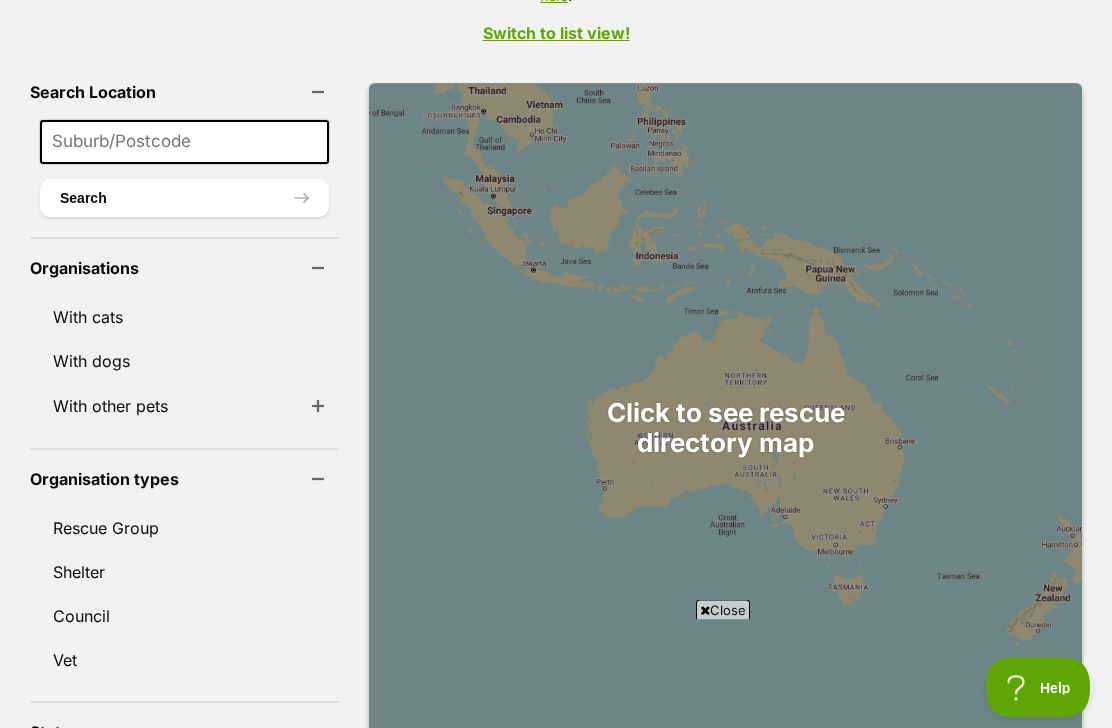 click on "Rescue Group" at bounding box center (184, 529) 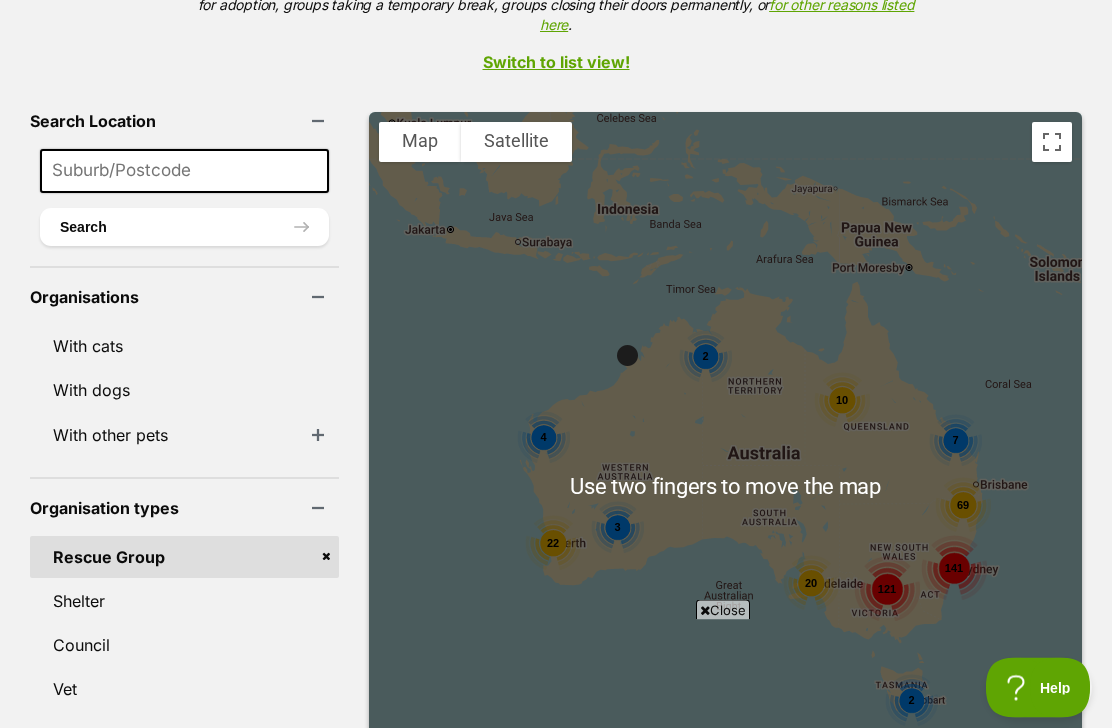 scroll, scrollTop: 441, scrollLeft: 0, axis: vertical 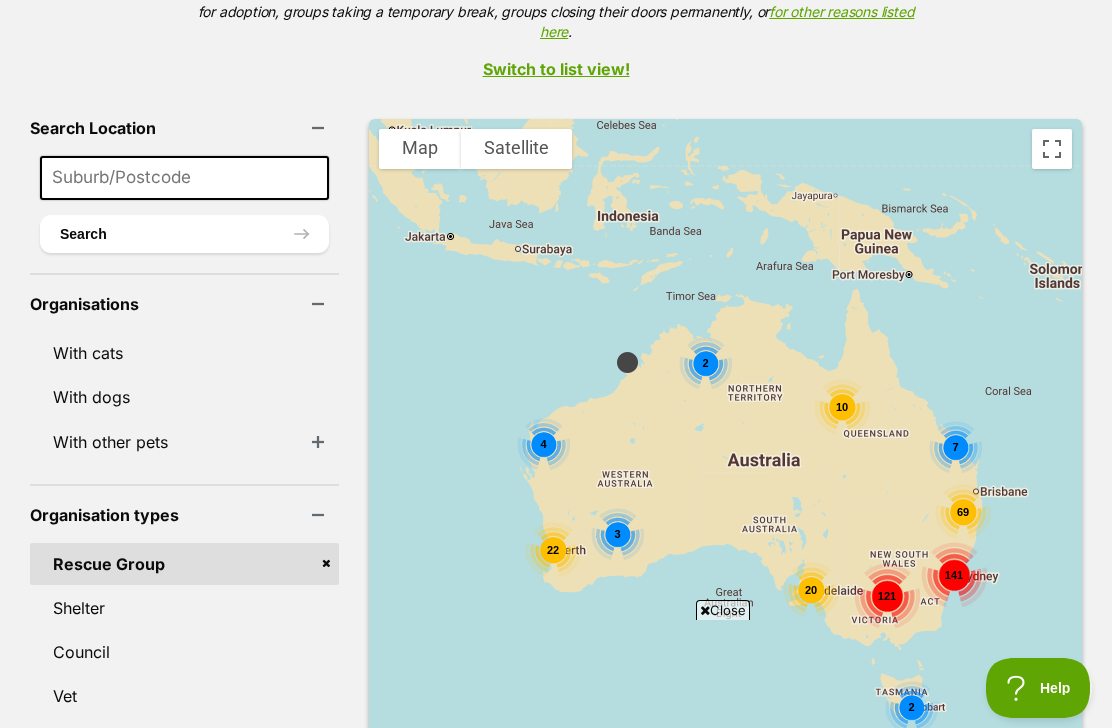 click on "Switch to list view!" at bounding box center (556, 69) 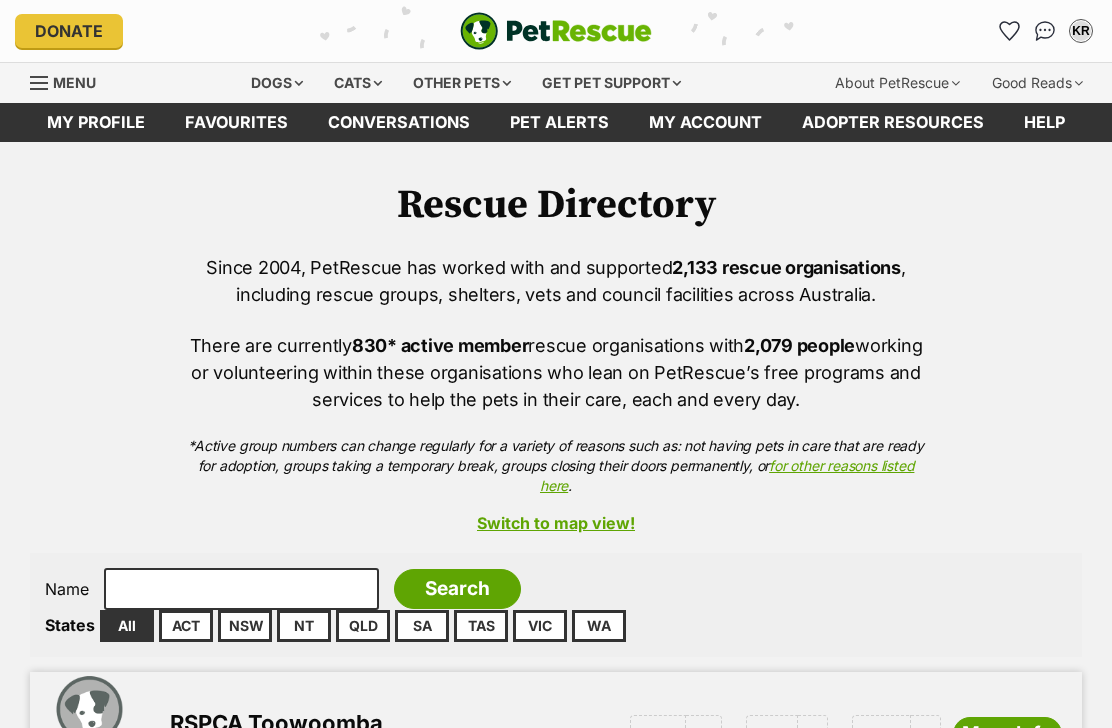 scroll, scrollTop: 0, scrollLeft: 0, axis: both 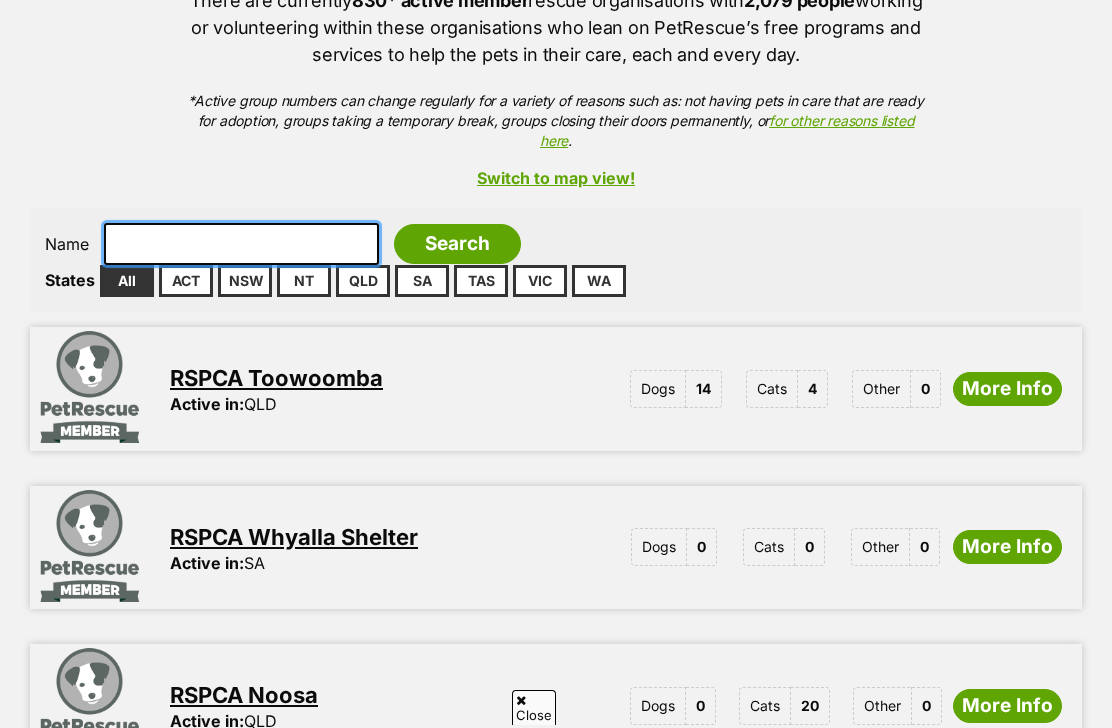 click at bounding box center [241, 244] 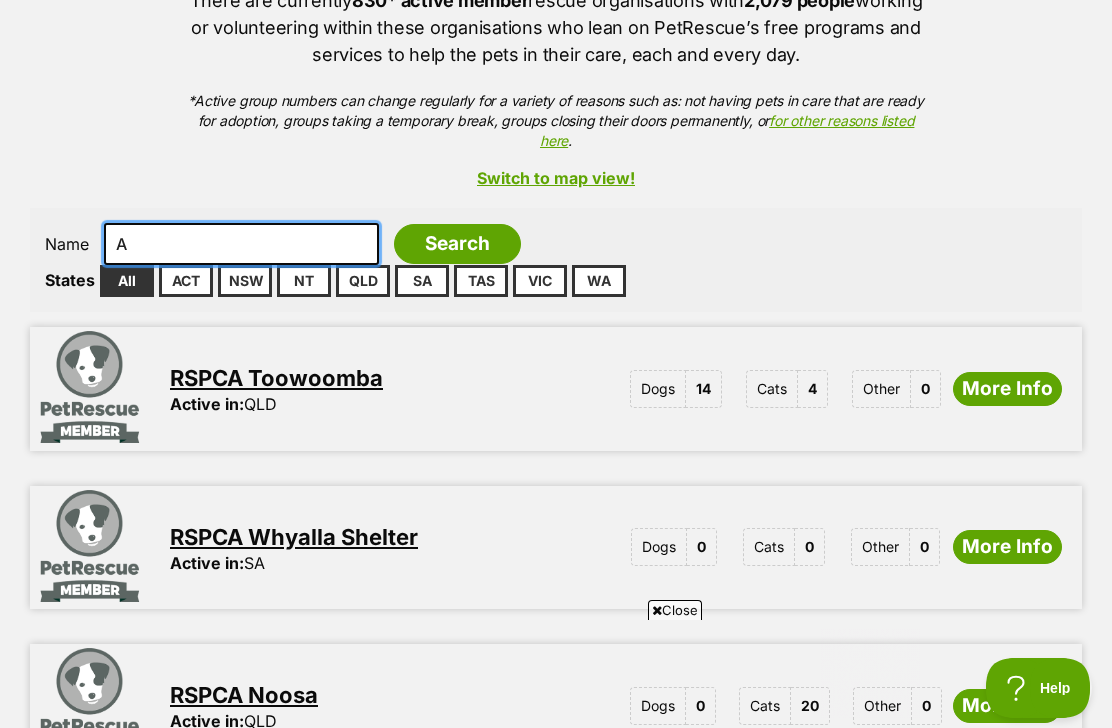 scroll, scrollTop: 0, scrollLeft: 0, axis: both 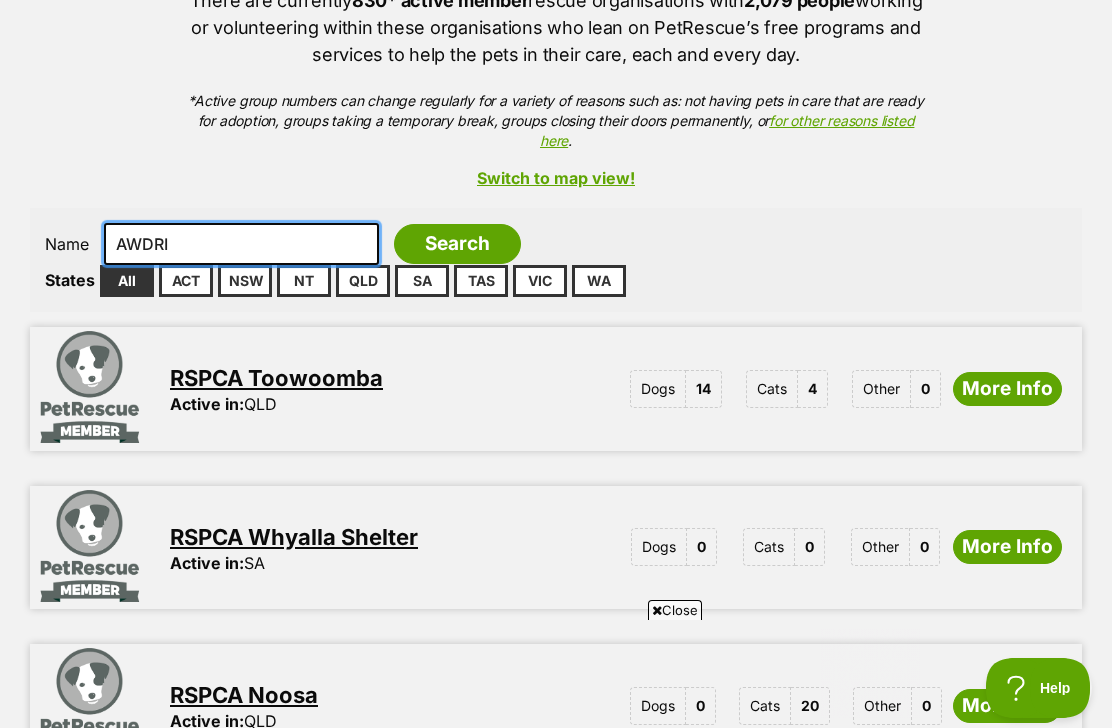 type on "AWDRI" 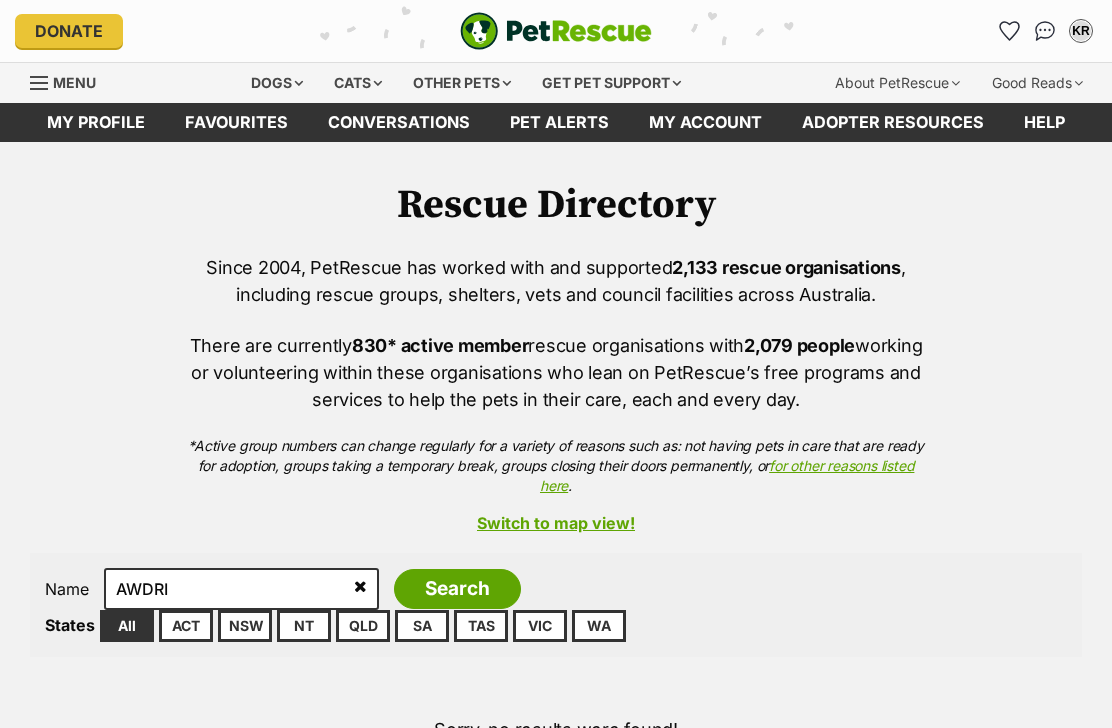 scroll, scrollTop: 1, scrollLeft: 0, axis: vertical 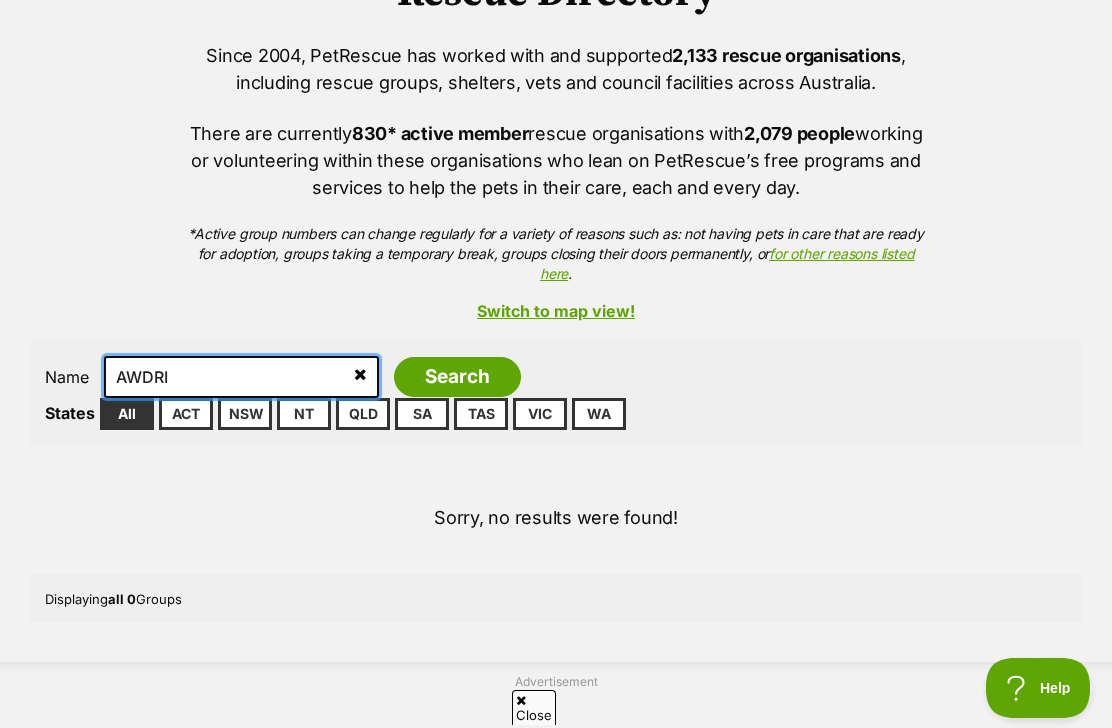 click on "AWDRI" at bounding box center [241, 377] 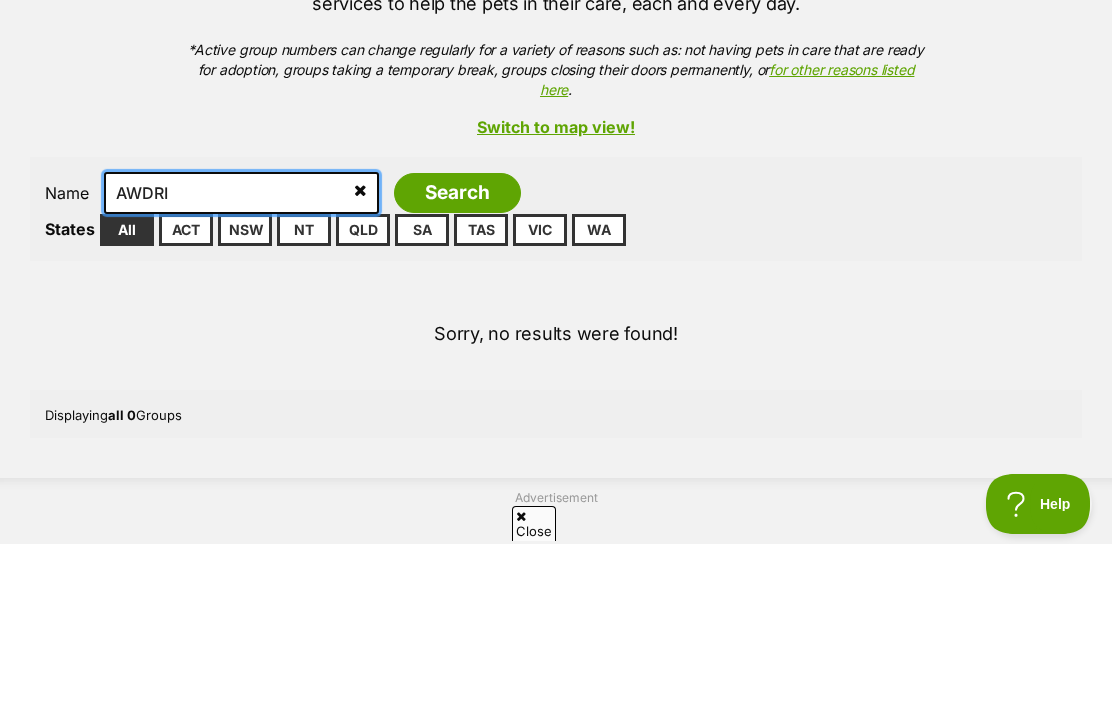 scroll, scrollTop: 0, scrollLeft: 0, axis: both 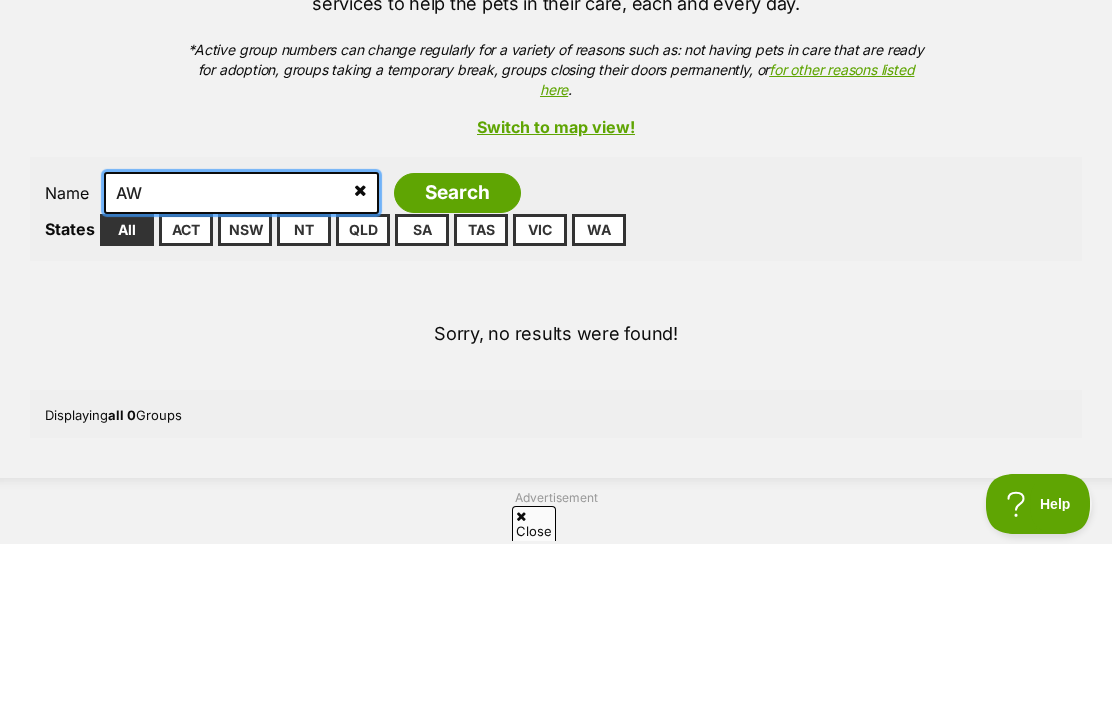 type on "A" 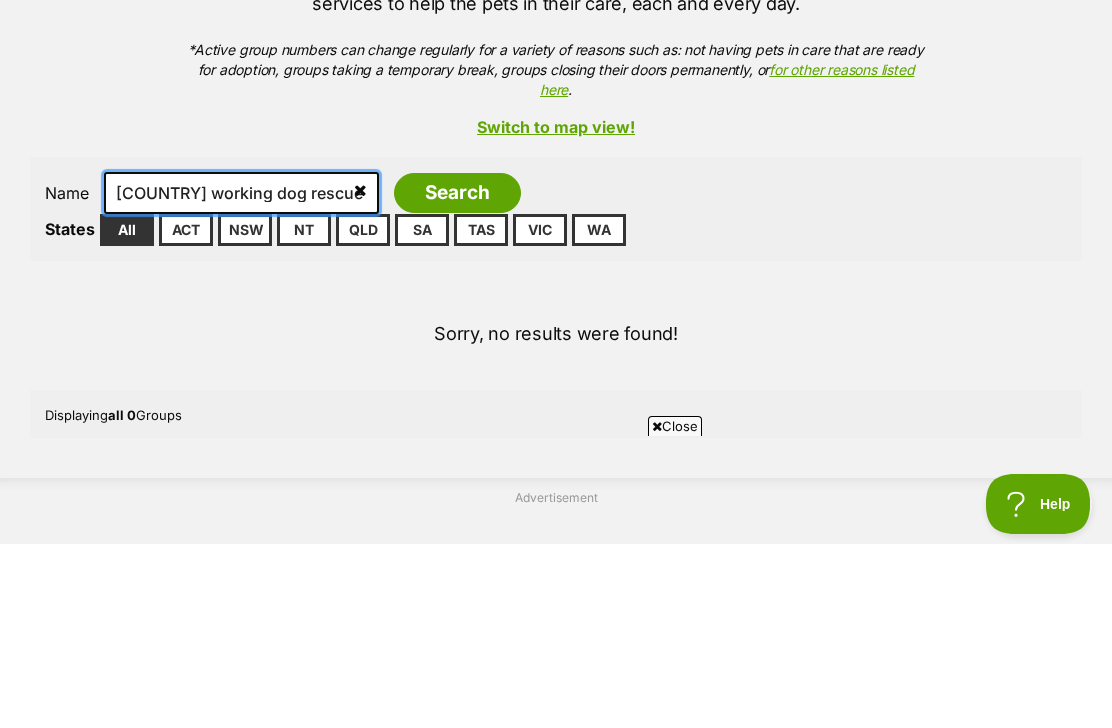 type on "[COUNTRY] working dog rescue" 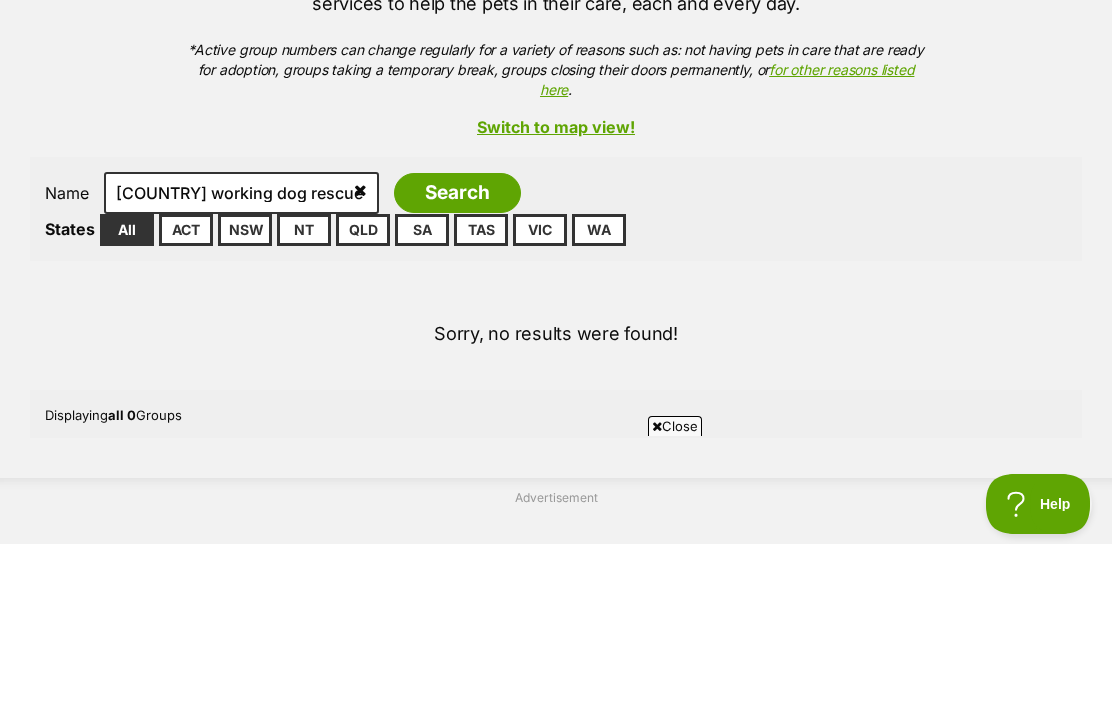 click on "Search" at bounding box center [457, 377] 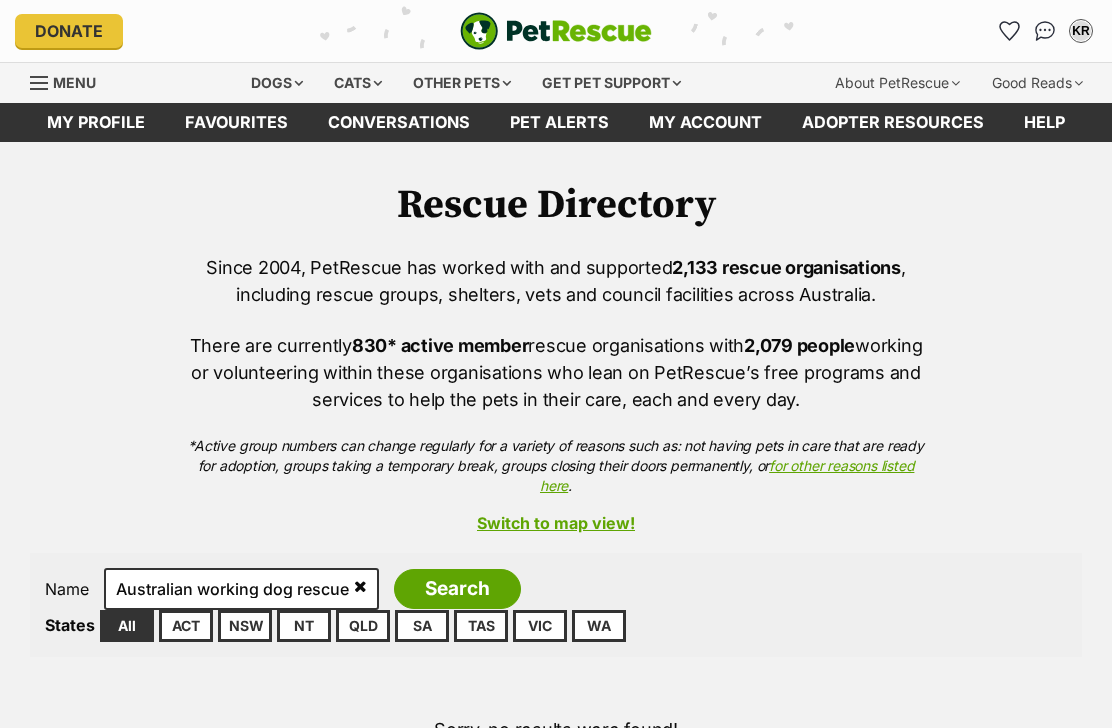 scroll, scrollTop: 1, scrollLeft: 0, axis: vertical 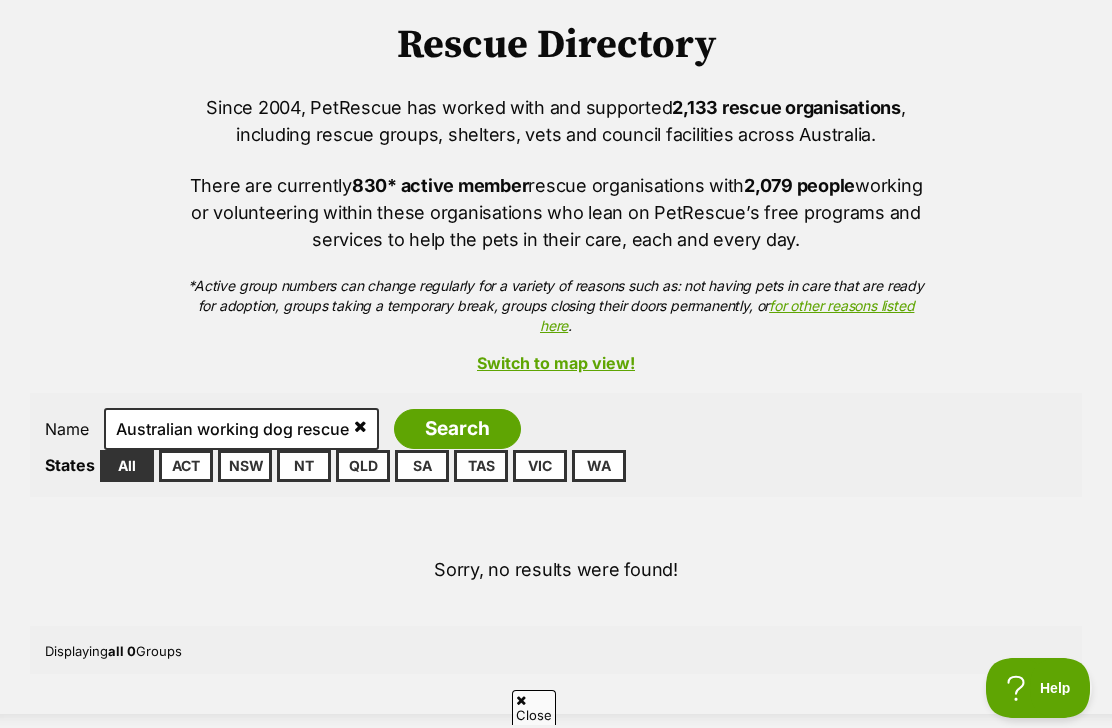 click on "All" at bounding box center [127, 466] 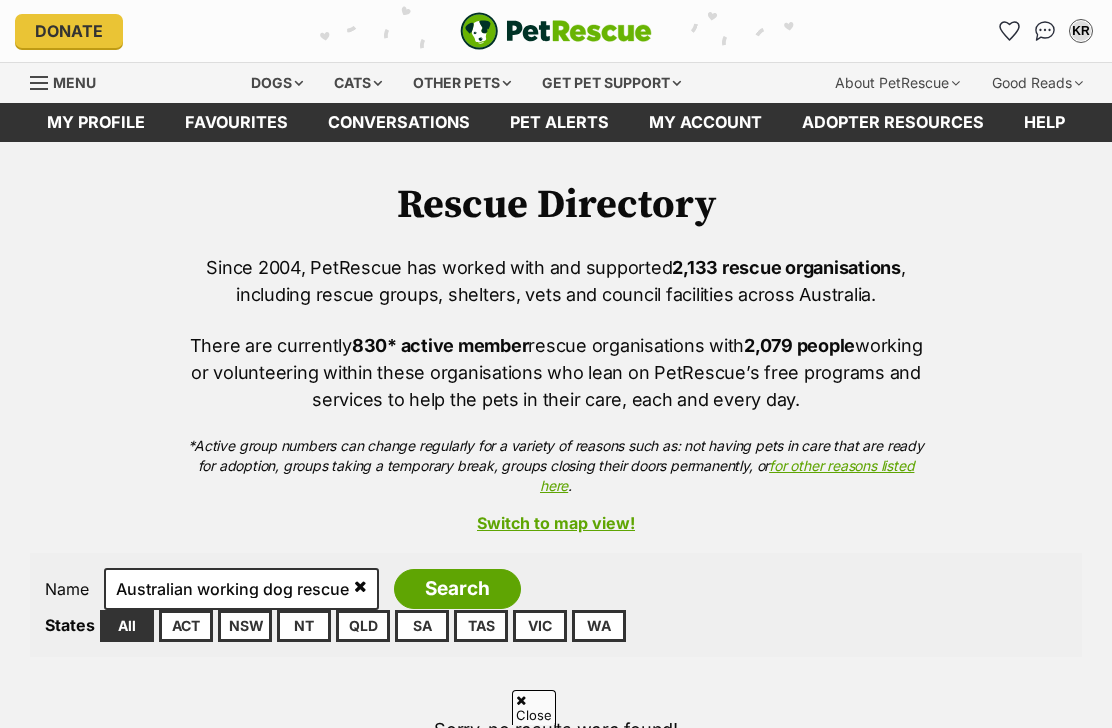scroll, scrollTop: 420, scrollLeft: 0, axis: vertical 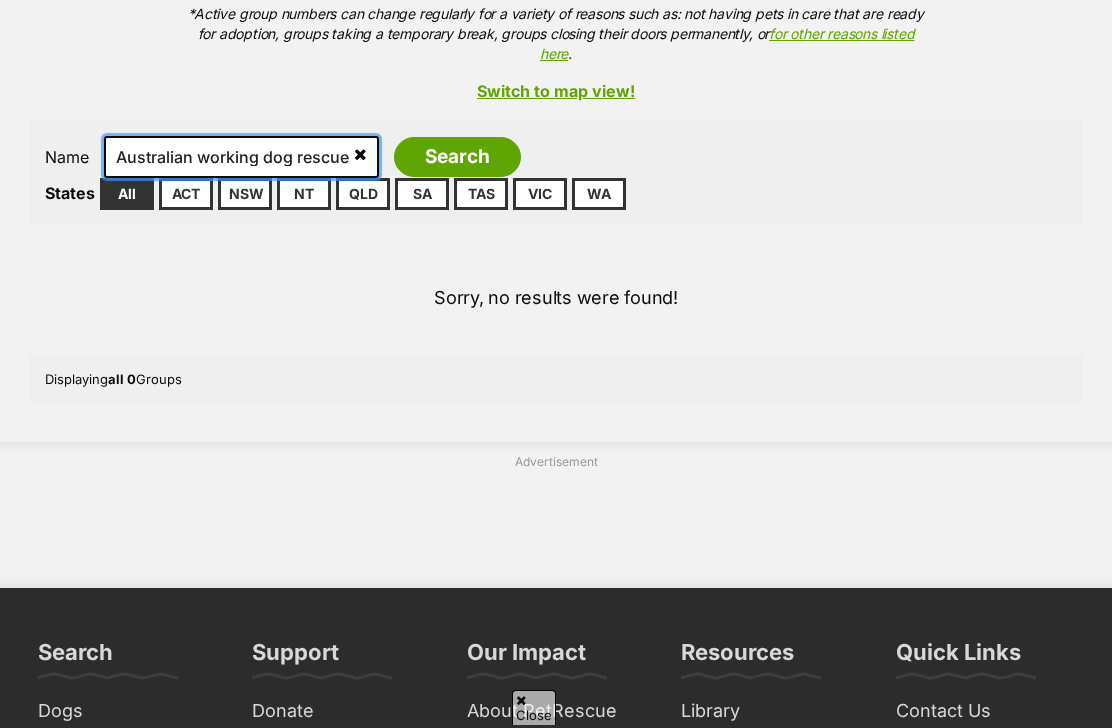 click on "Australian working dog rescue" at bounding box center (241, 157) 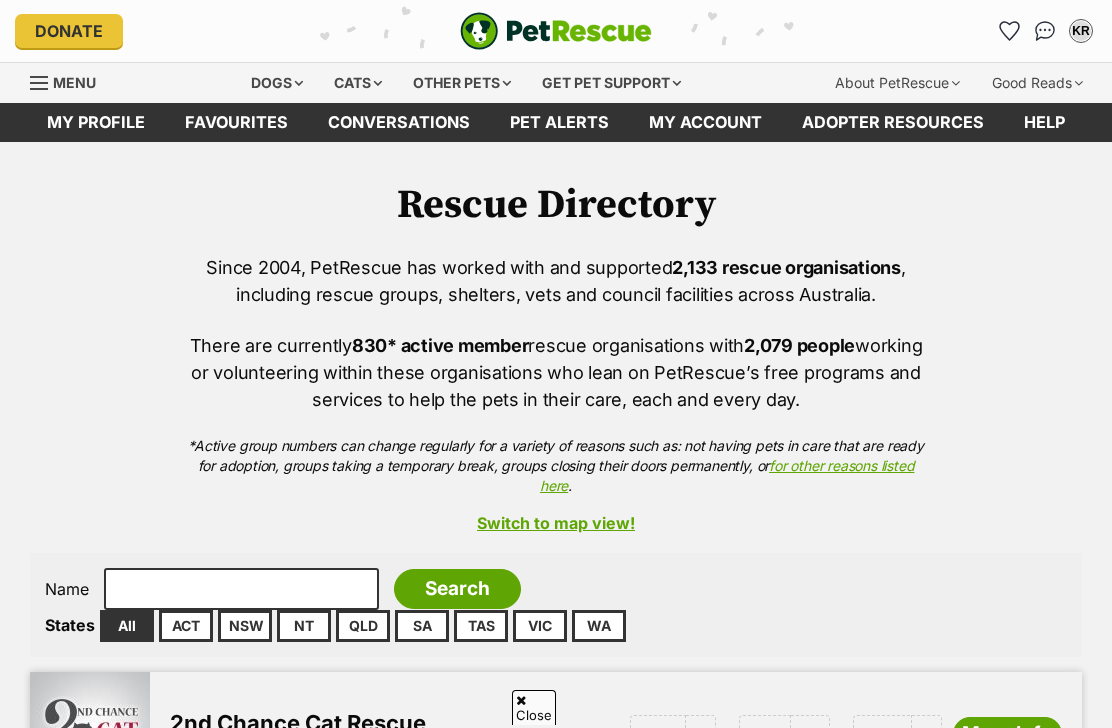 scroll, scrollTop: 295, scrollLeft: 0, axis: vertical 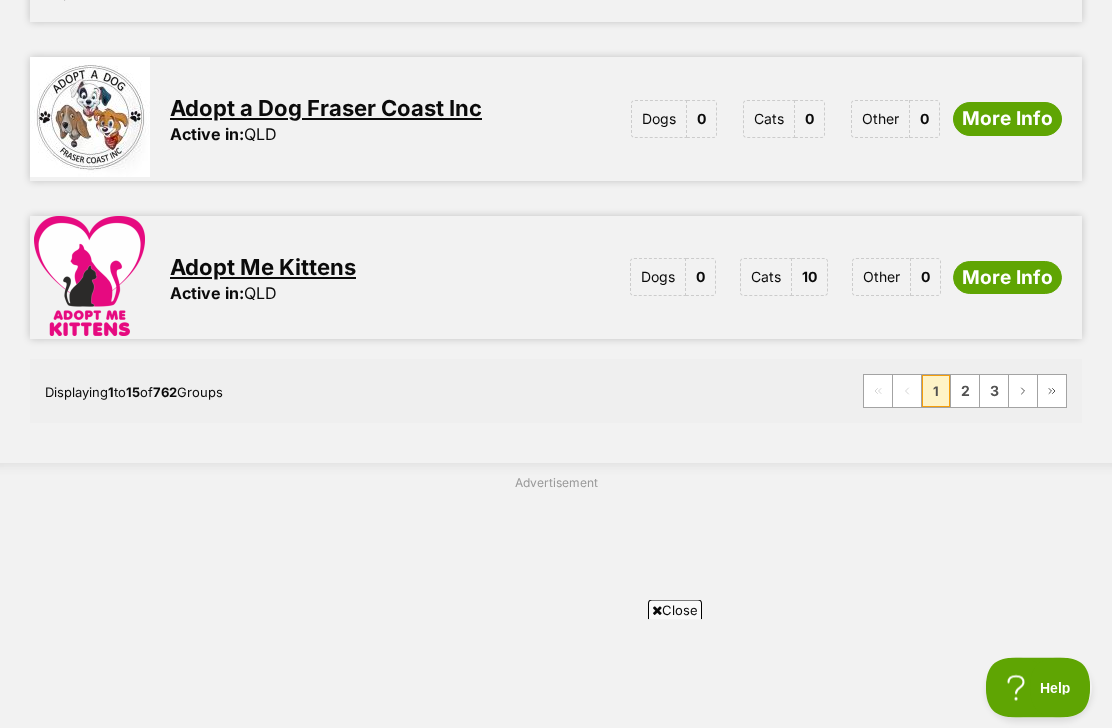 click on "2" at bounding box center (965, 392) 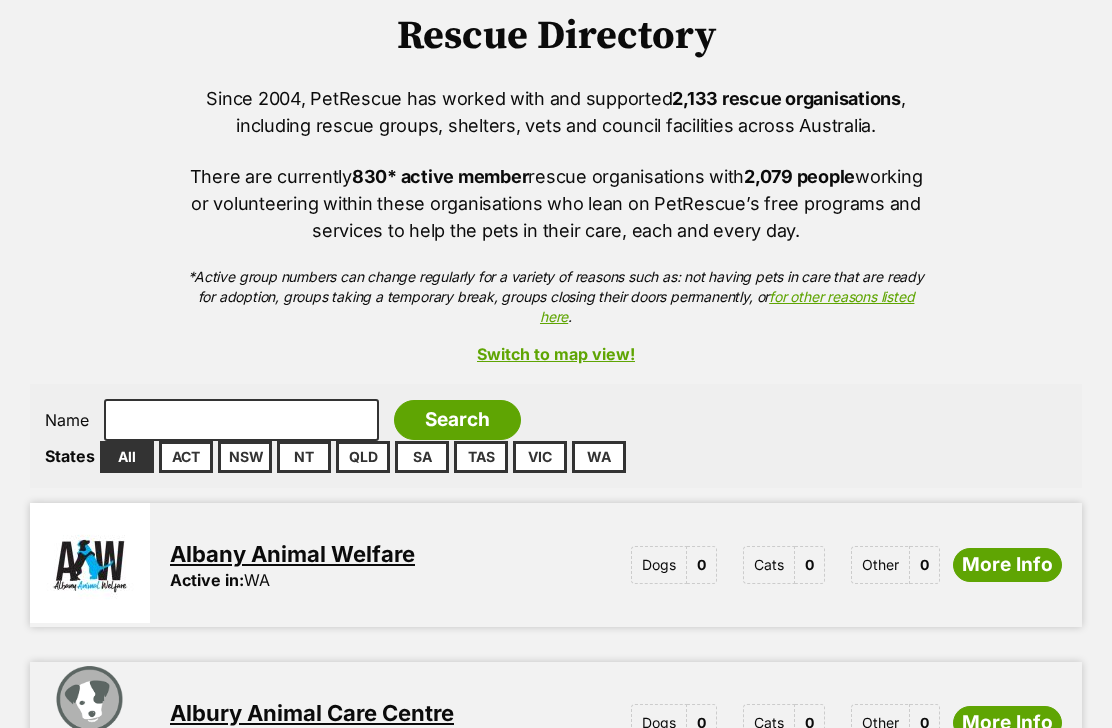 scroll, scrollTop: 0, scrollLeft: 0, axis: both 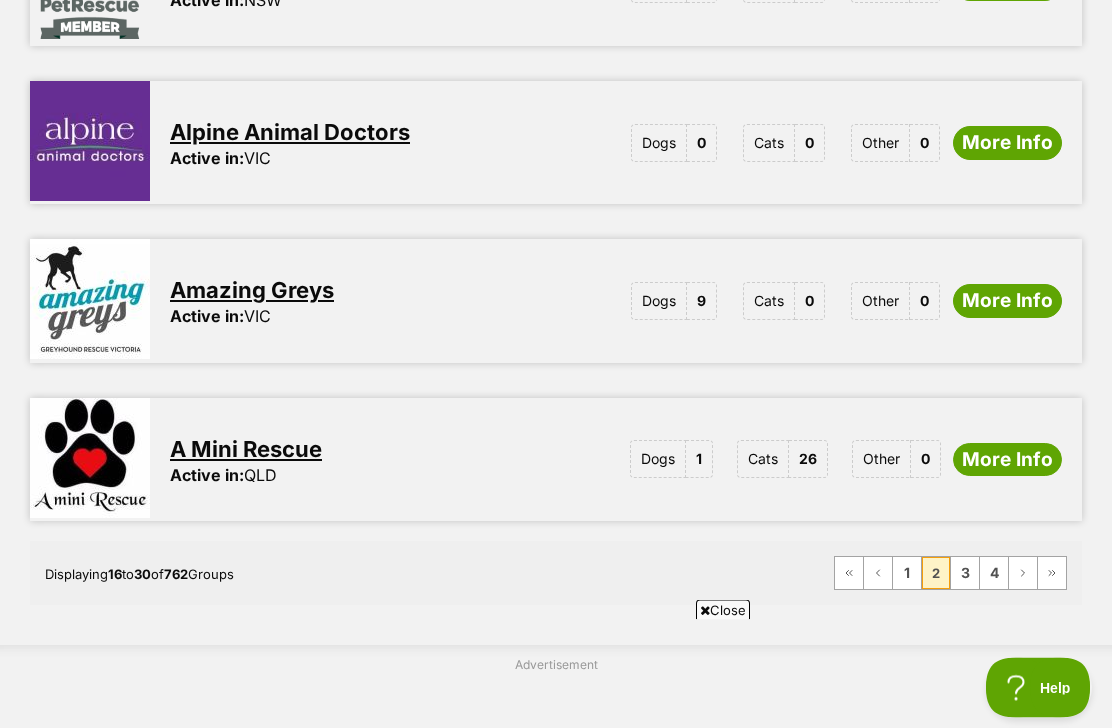 click on "3" at bounding box center [965, 574] 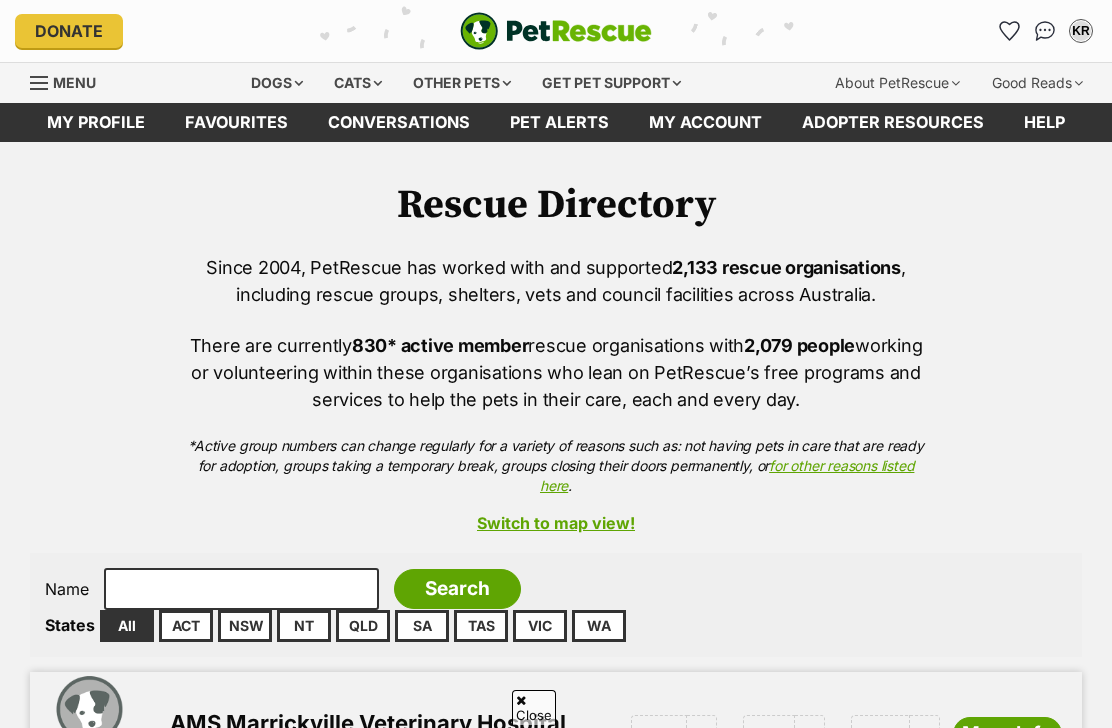 scroll, scrollTop: 354, scrollLeft: 0, axis: vertical 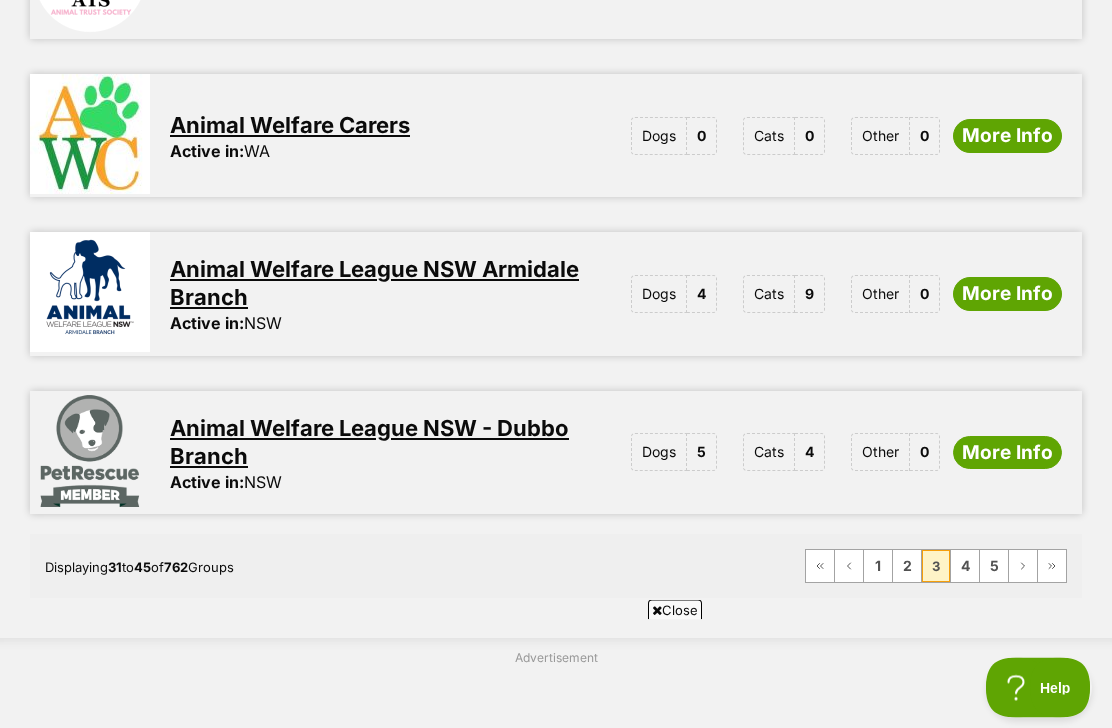 click on "4" at bounding box center (965, 567) 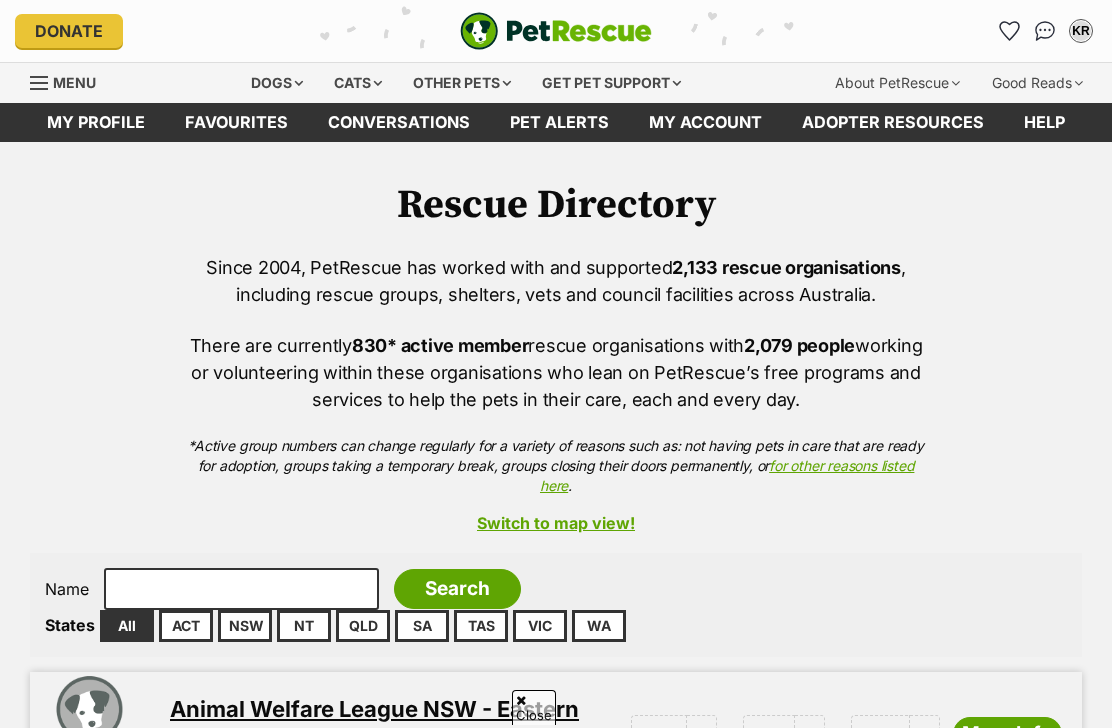 scroll, scrollTop: 265, scrollLeft: 0, axis: vertical 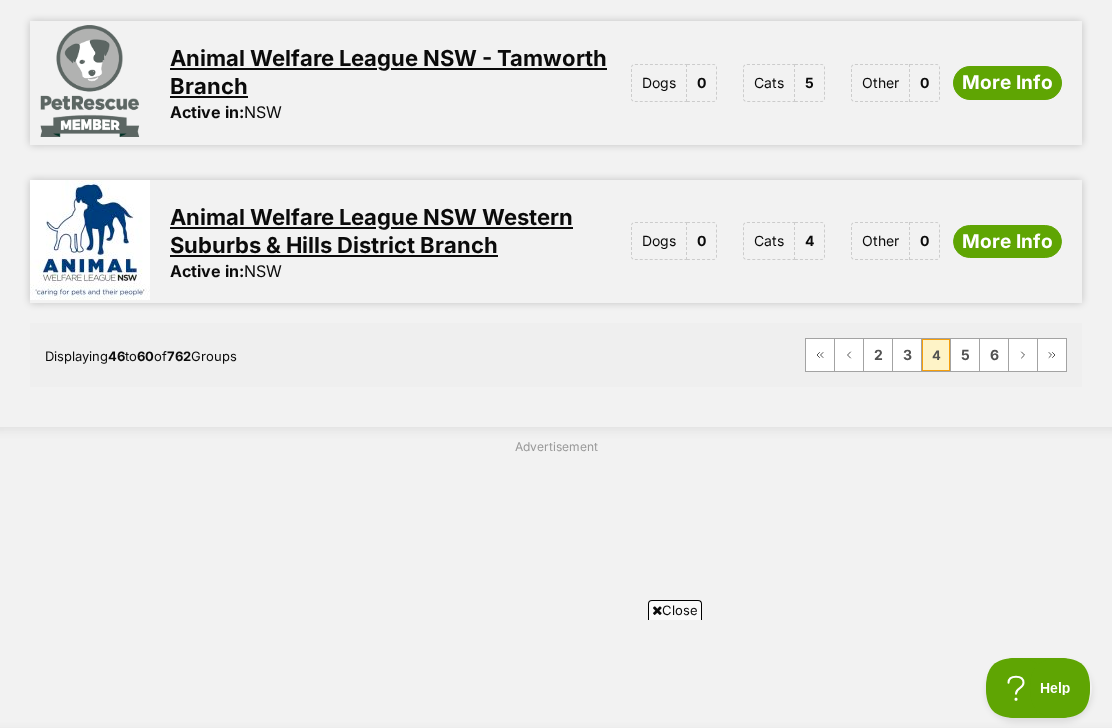 click on "5" at bounding box center [965, 355] 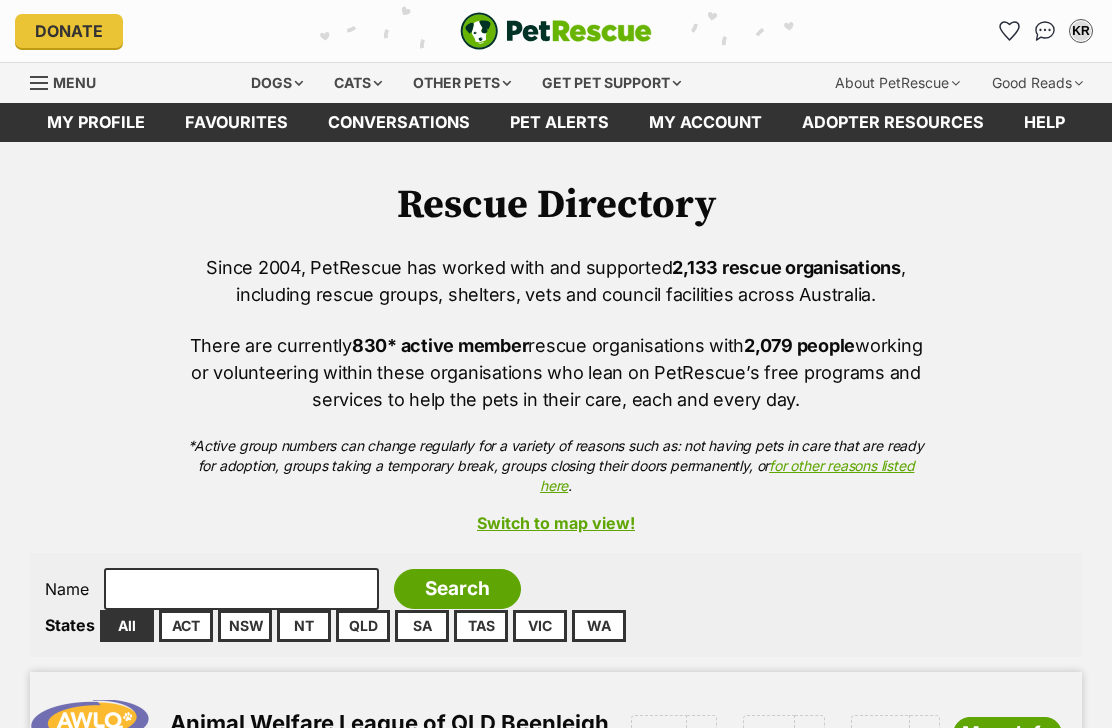 scroll, scrollTop: 108, scrollLeft: 0, axis: vertical 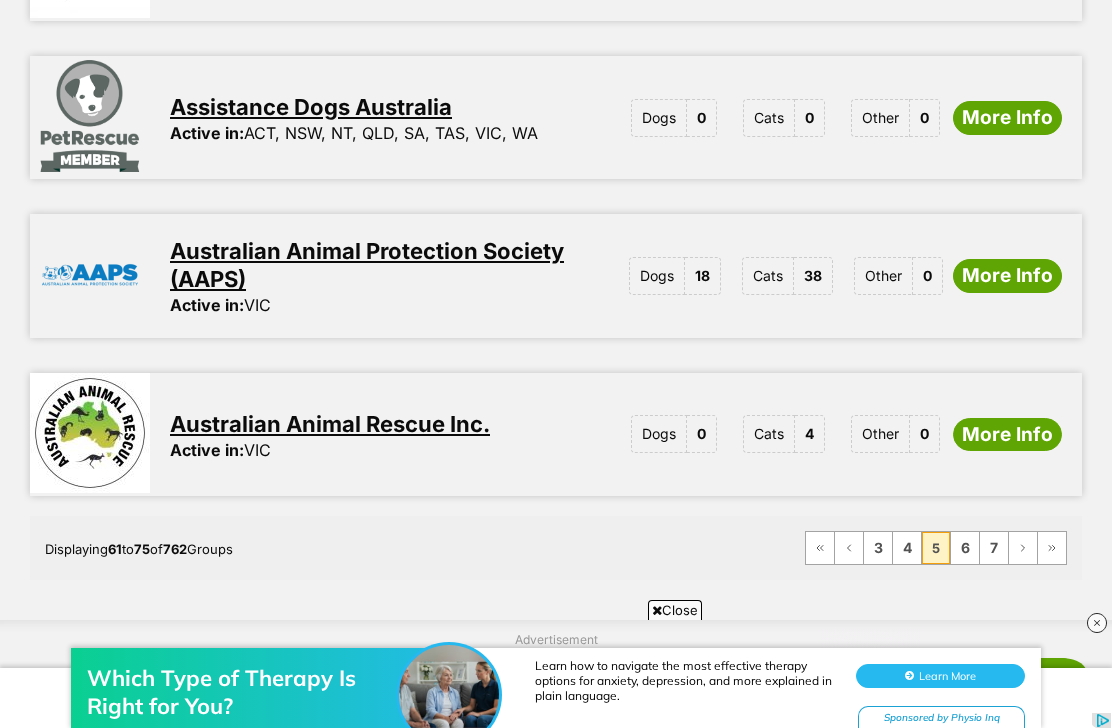 click on "6" at bounding box center [965, 548] 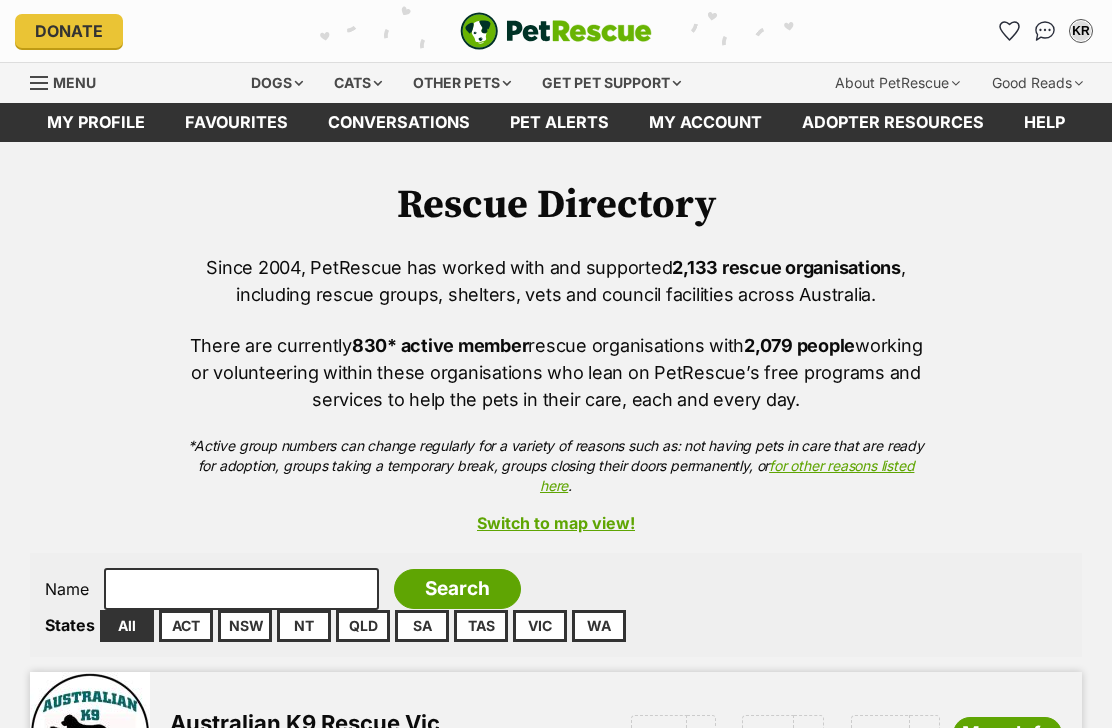 scroll, scrollTop: 231, scrollLeft: 0, axis: vertical 